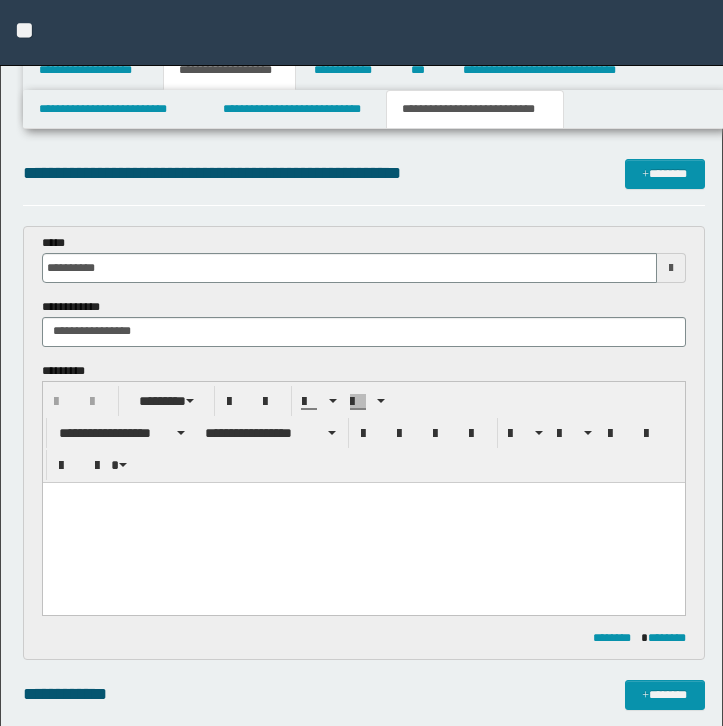 scroll, scrollTop: 515, scrollLeft: 0, axis: vertical 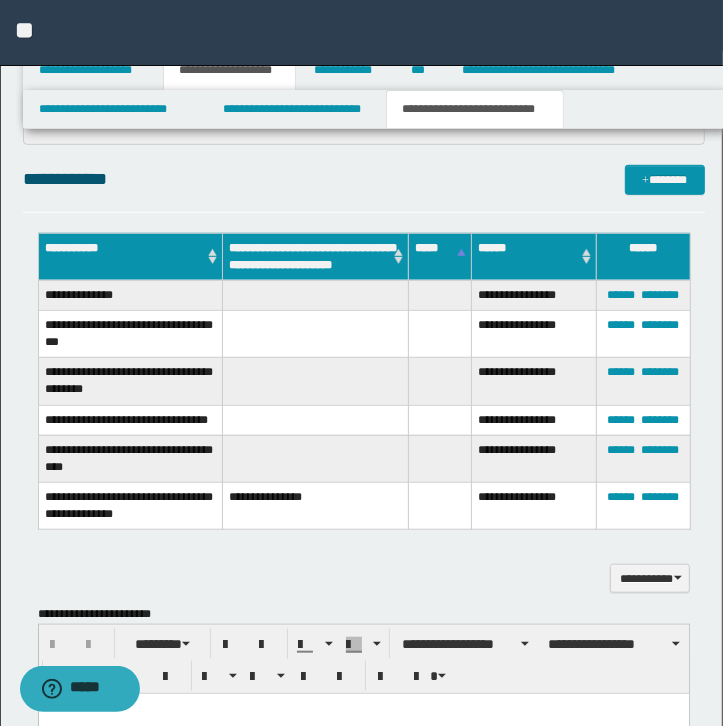 click on "**********" at bounding box center (364, 579) 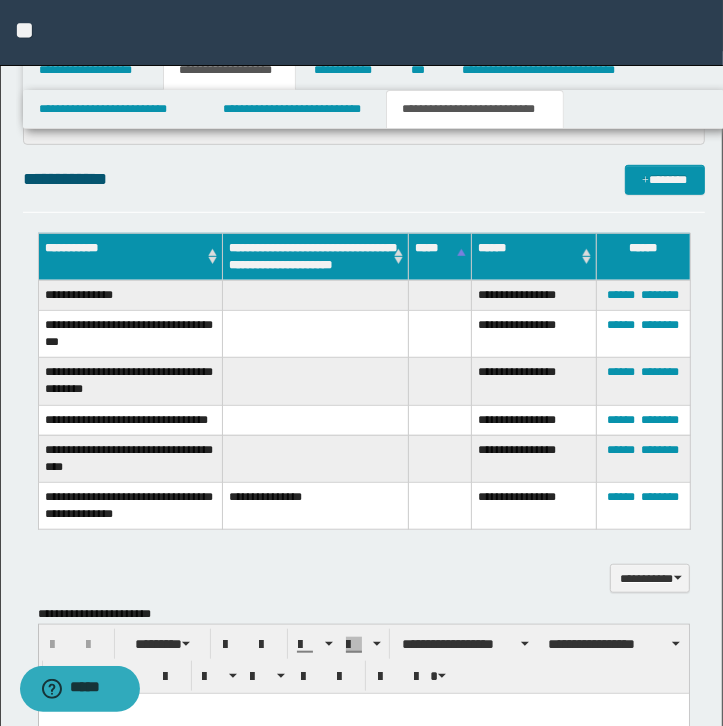 scroll, scrollTop: 0, scrollLeft: 0, axis: both 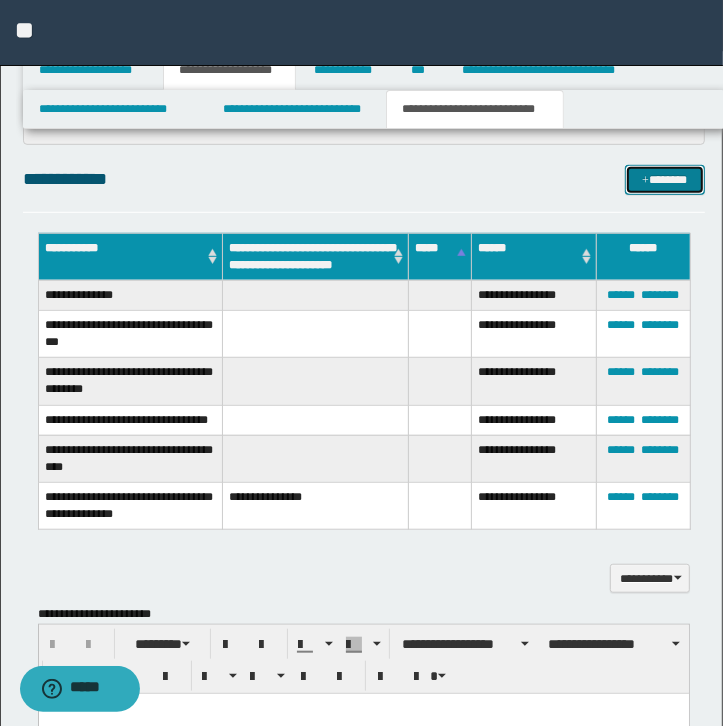 click on "*******" at bounding box center (665, 180) 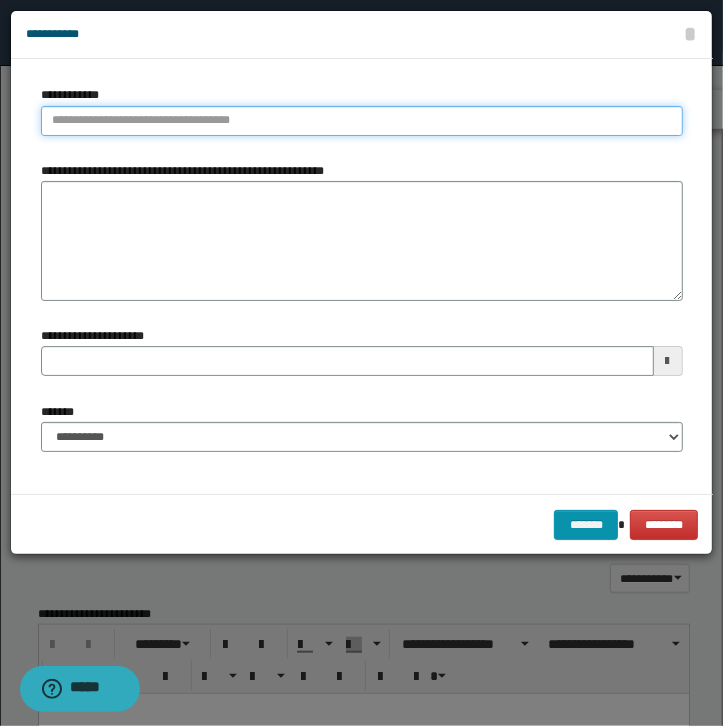type on "**********" 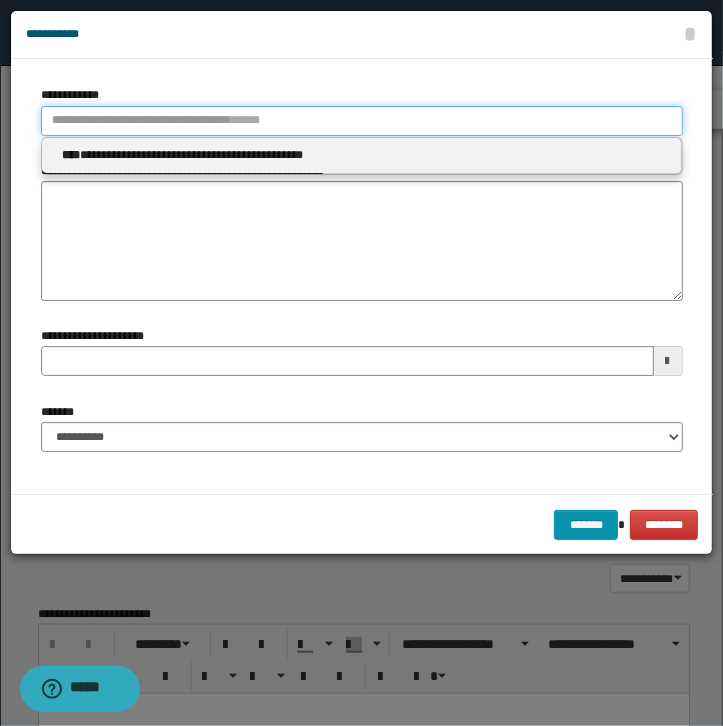 click on "**********" at bounding box center (362, 121) 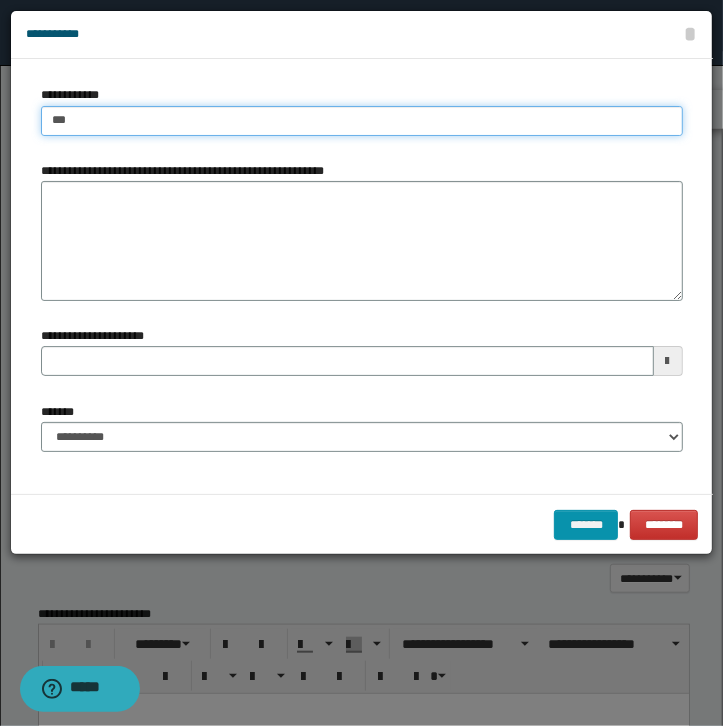 type on "****" 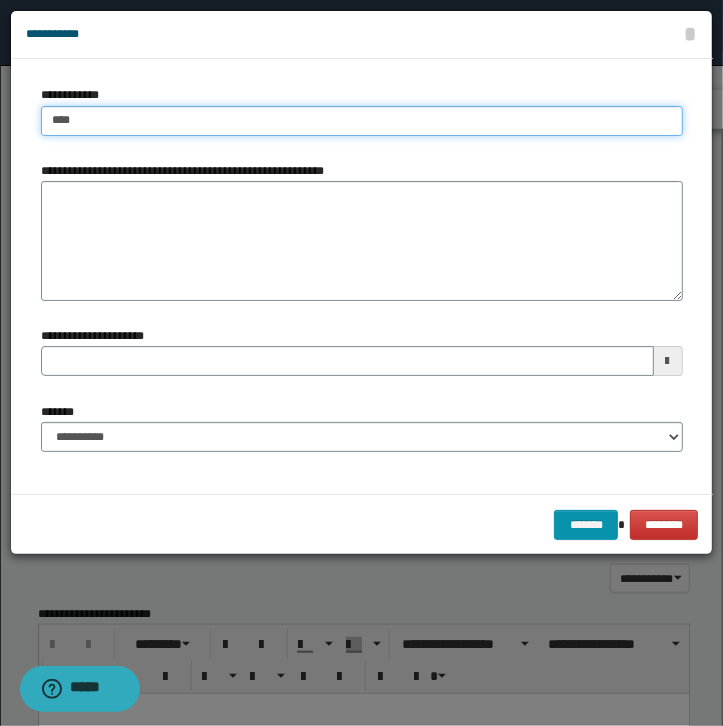 type on "****" 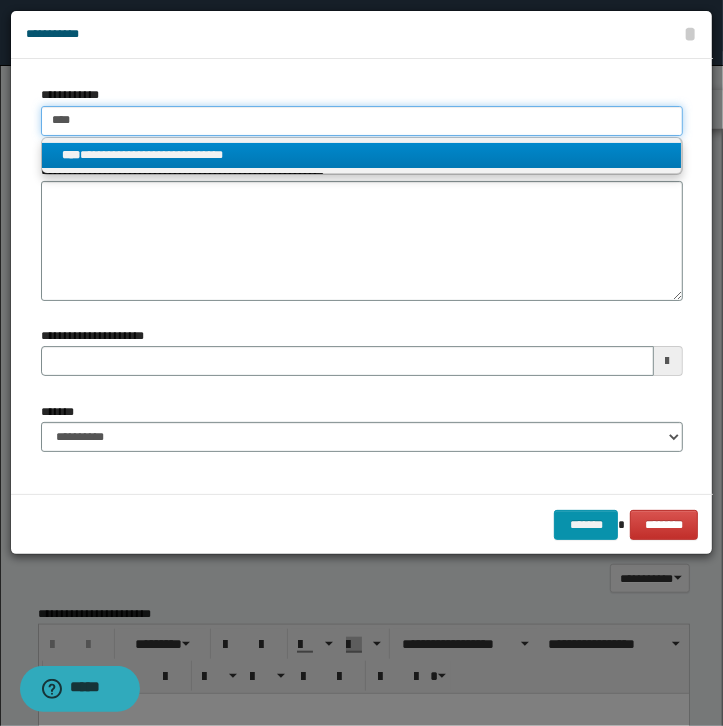 type on "****" 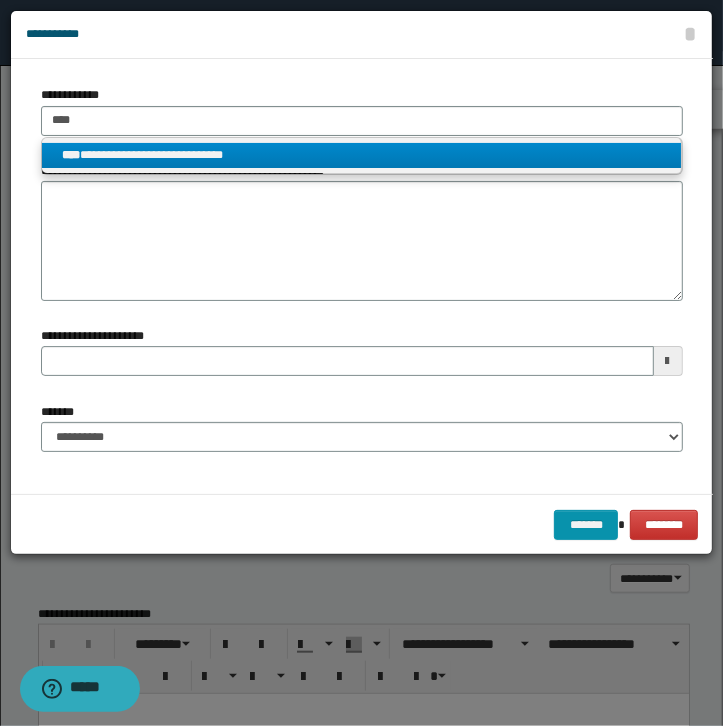 click on "**********" at bounding box center [361, 155] 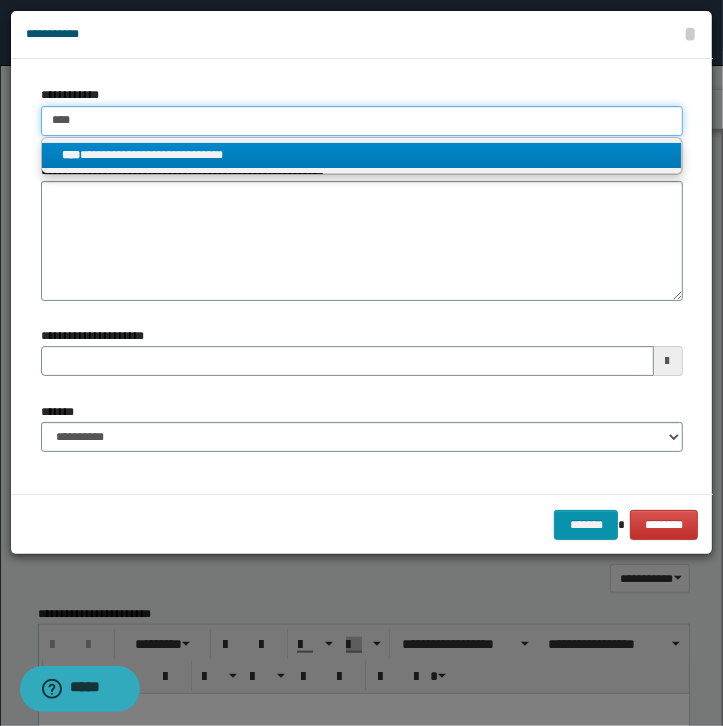 type 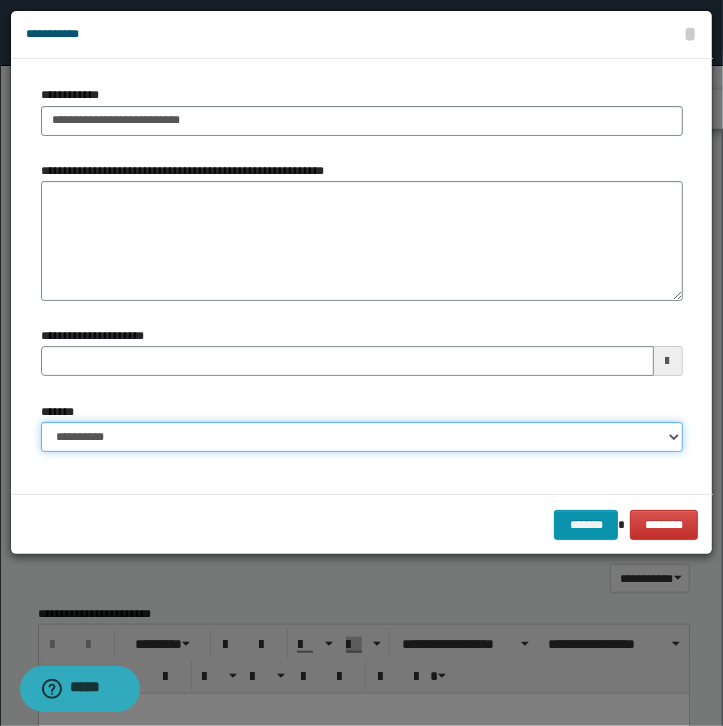 click on "**********" at bounding box center [362, 437] 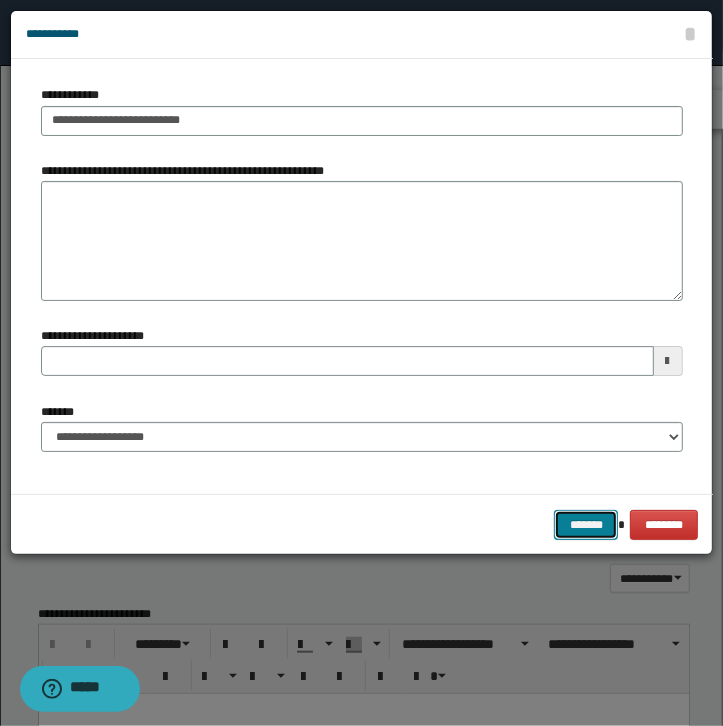 click on "*******" at bounding box center [586, 525] 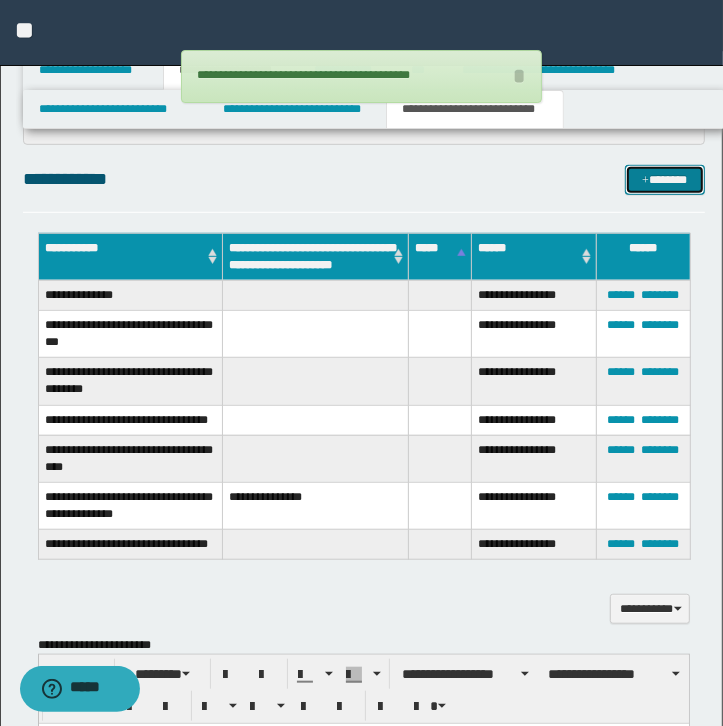 click on "*******" at bounding box center [665, 180] 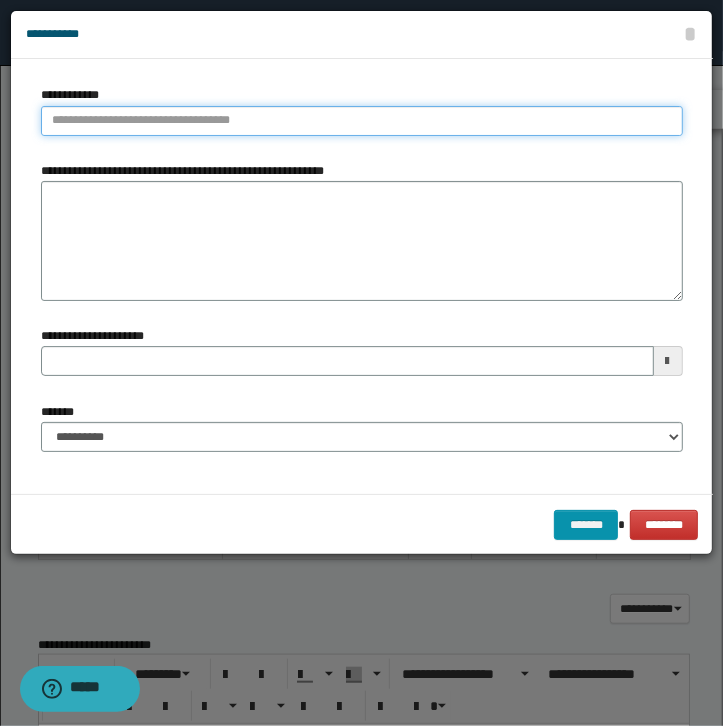 type on "**********" 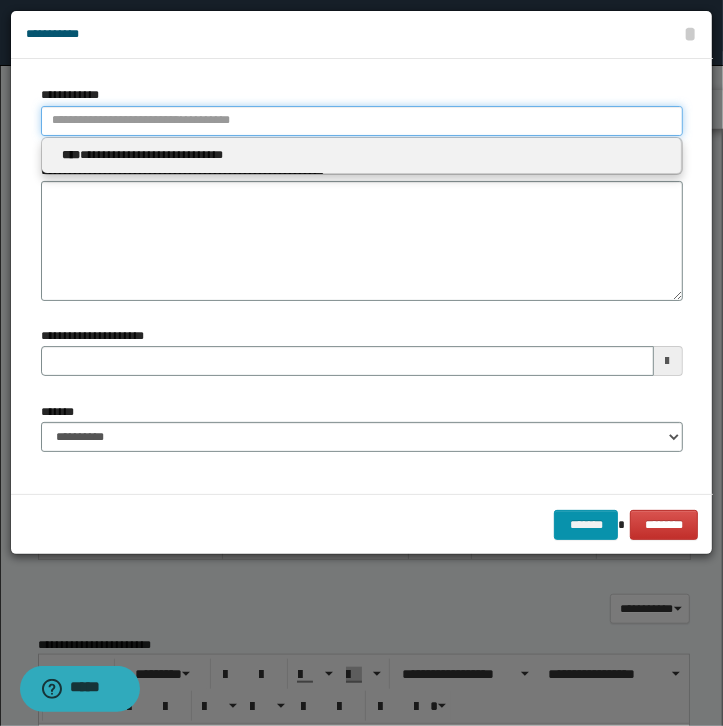 click on "**********" at bounding box center [362, 121] 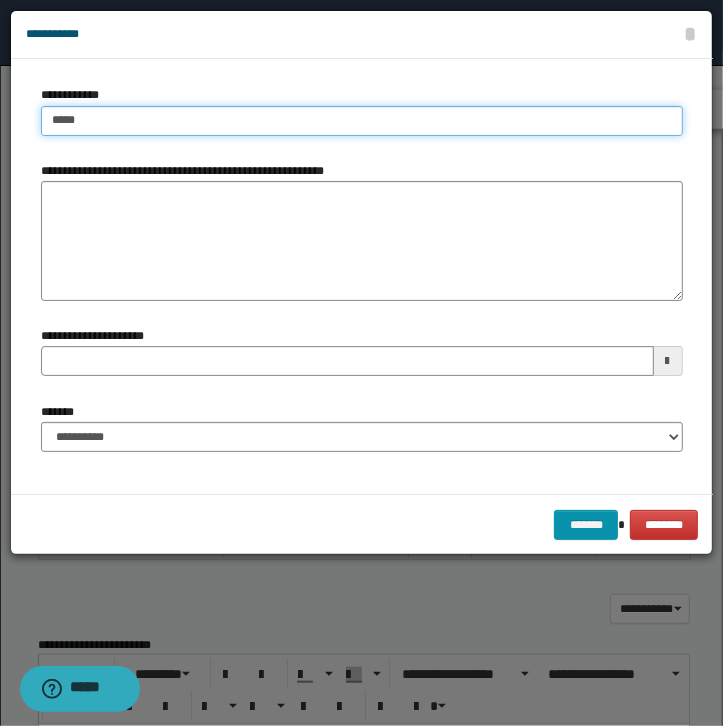 type on "******" 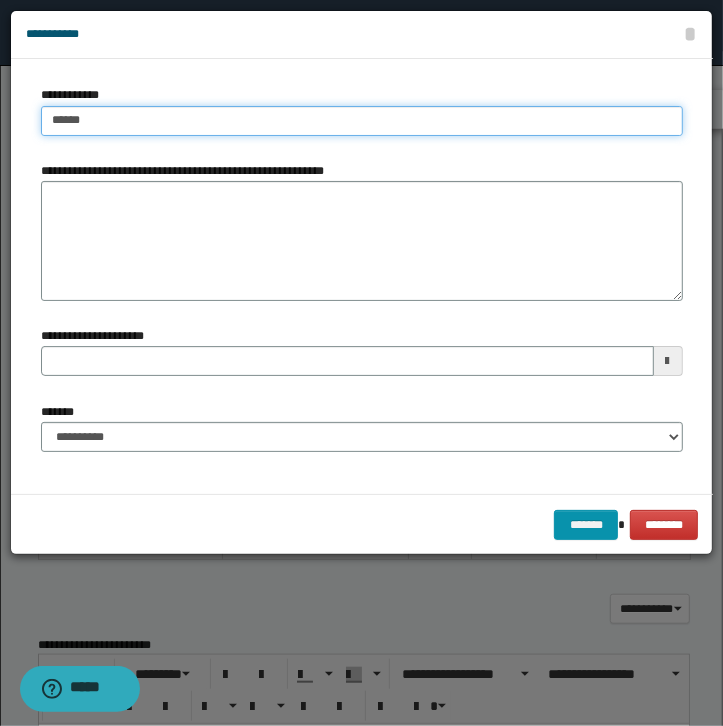 type on "******" 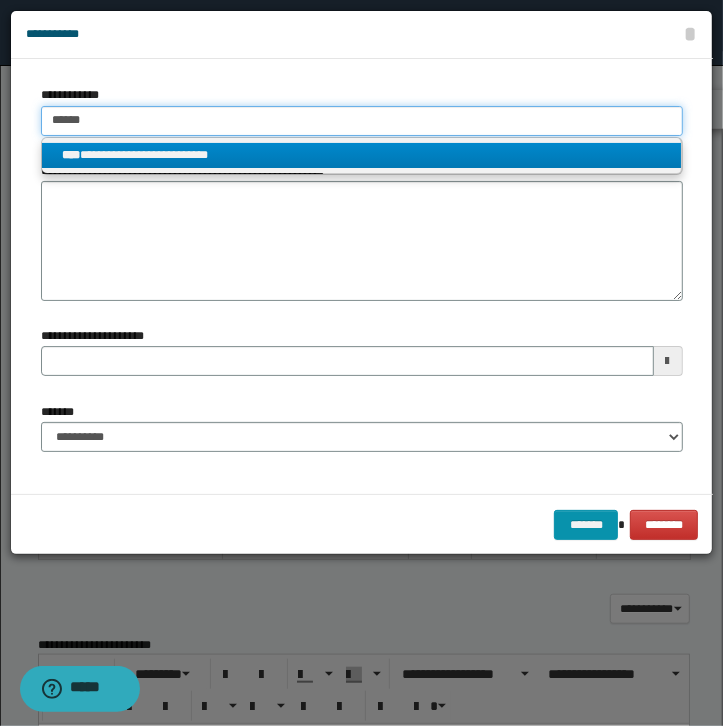 type on "******" 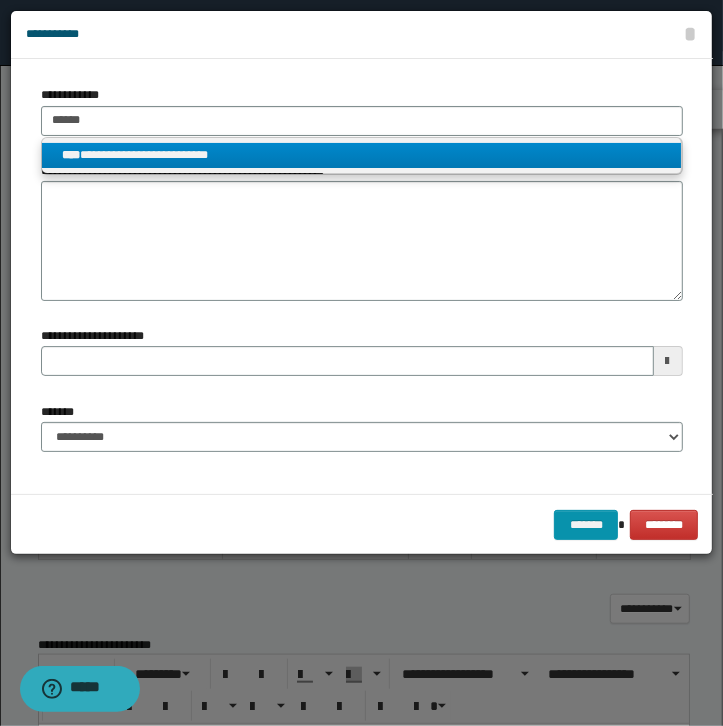 click on "**********" at bounding box center [361, 155] 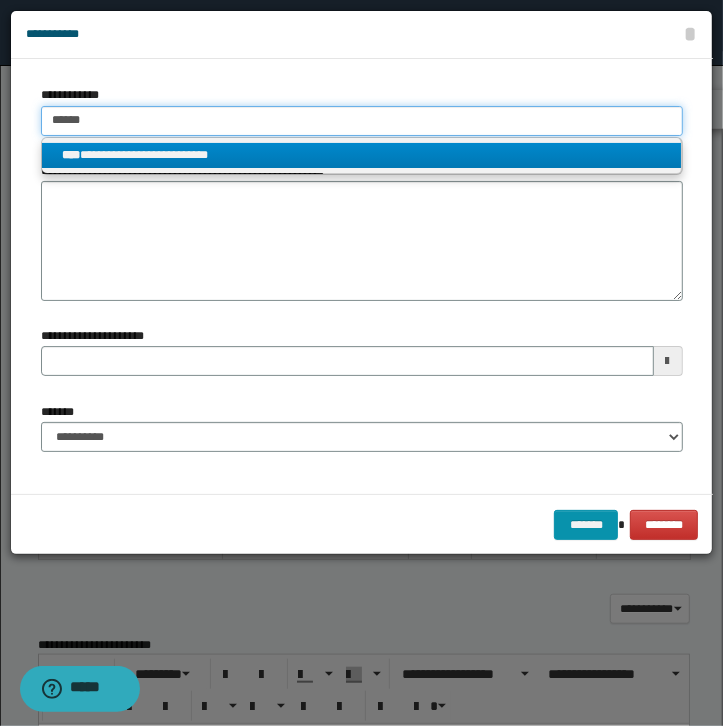 type 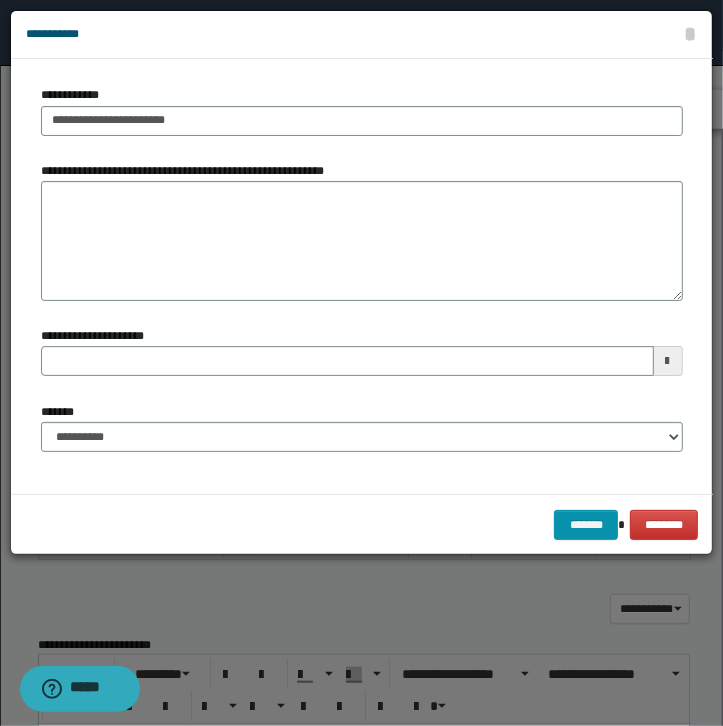 click on "**********" at bounding box center (362, 435) 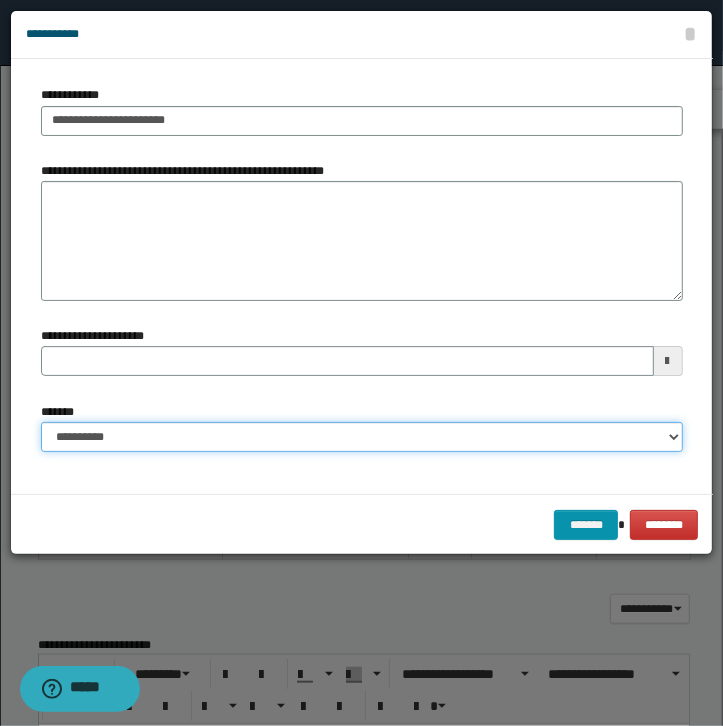 click on "**********" at bounding box center [362, 437] 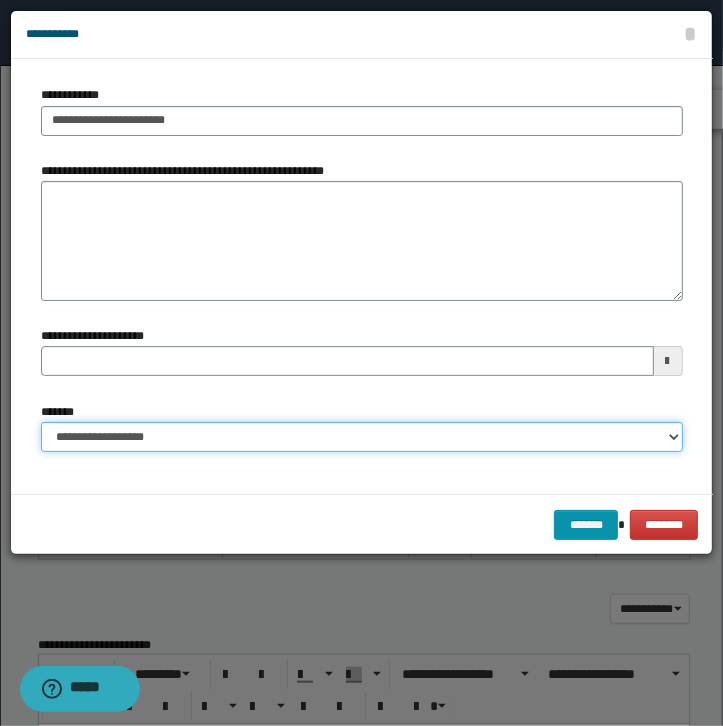 click on "**********" at bounding box center [0, 0] 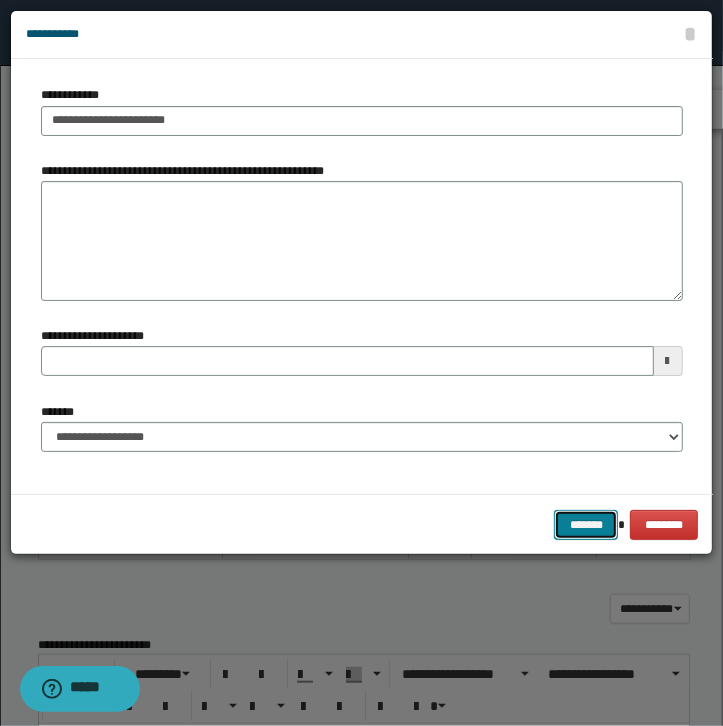 click on "*******" at bounding box center (586, 525) 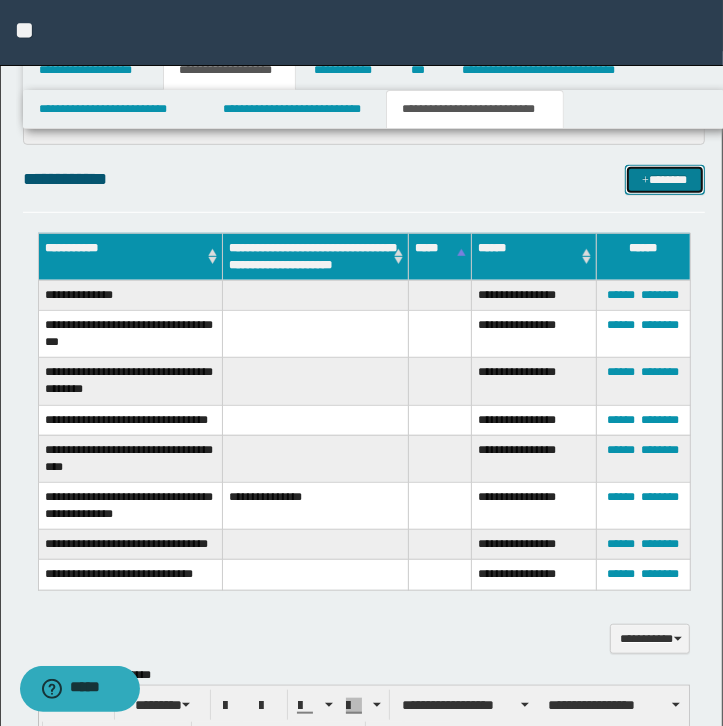 click on "*******" at bounding box center (665, 180) 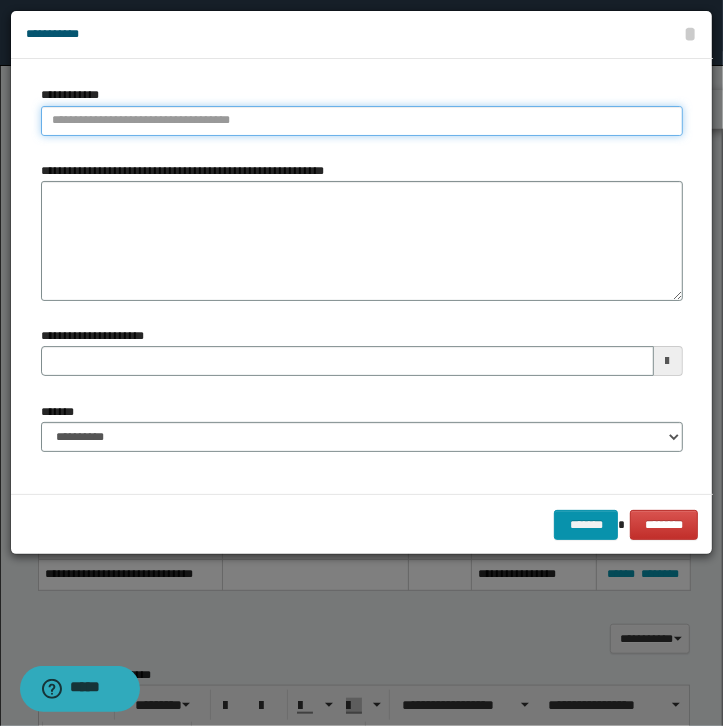 type on "**********" 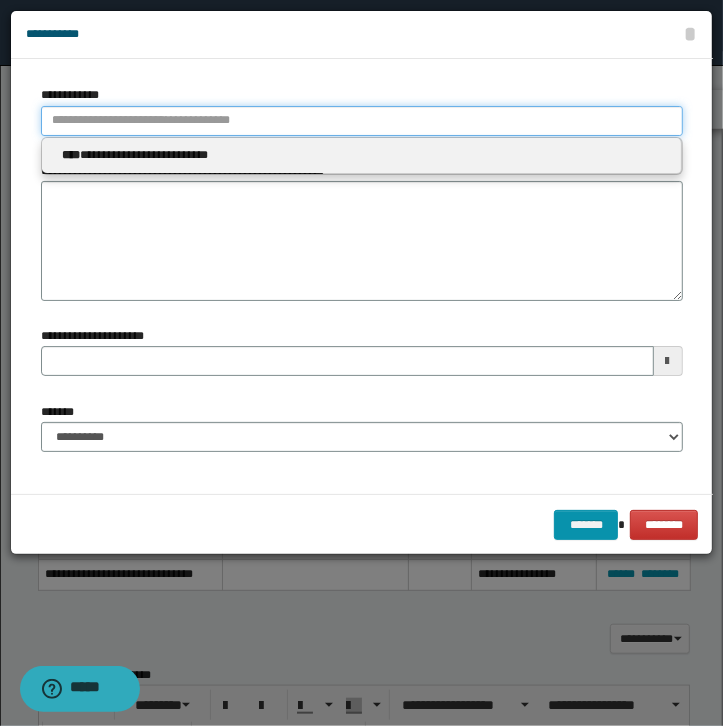 click on "**********" at bounding box center (362, 121) 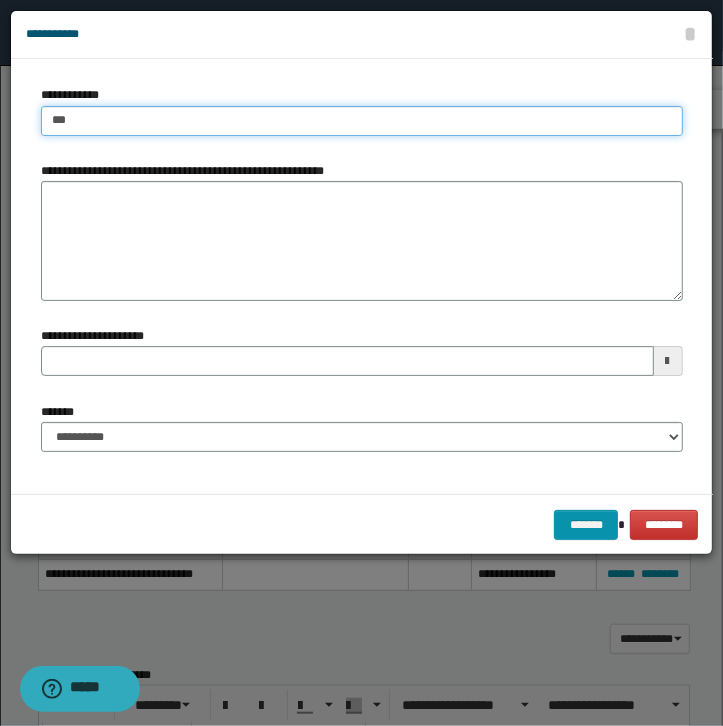 type on "****" 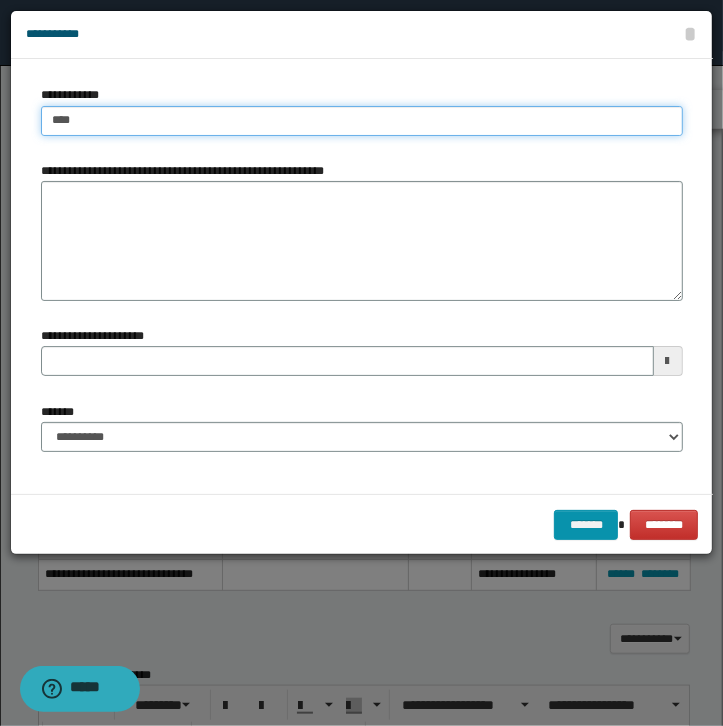 type on "****" 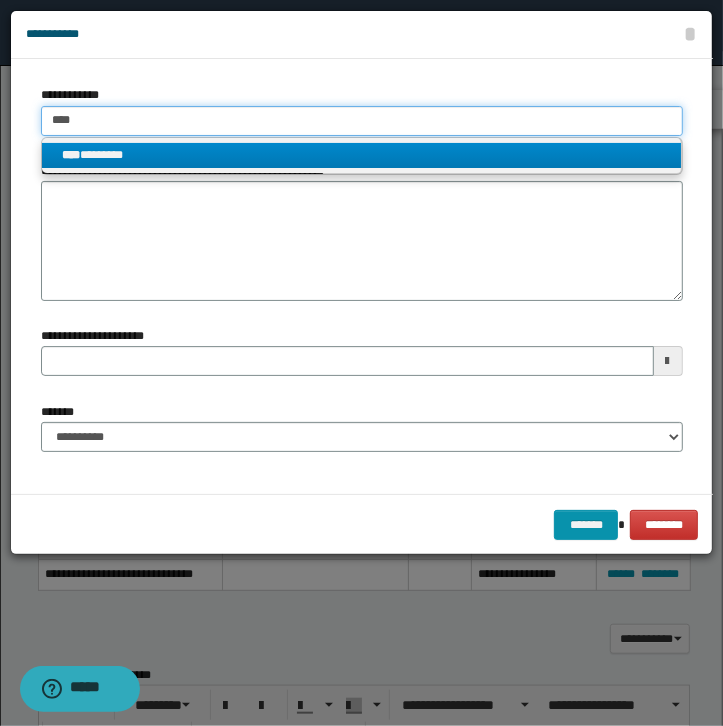 type on "****" 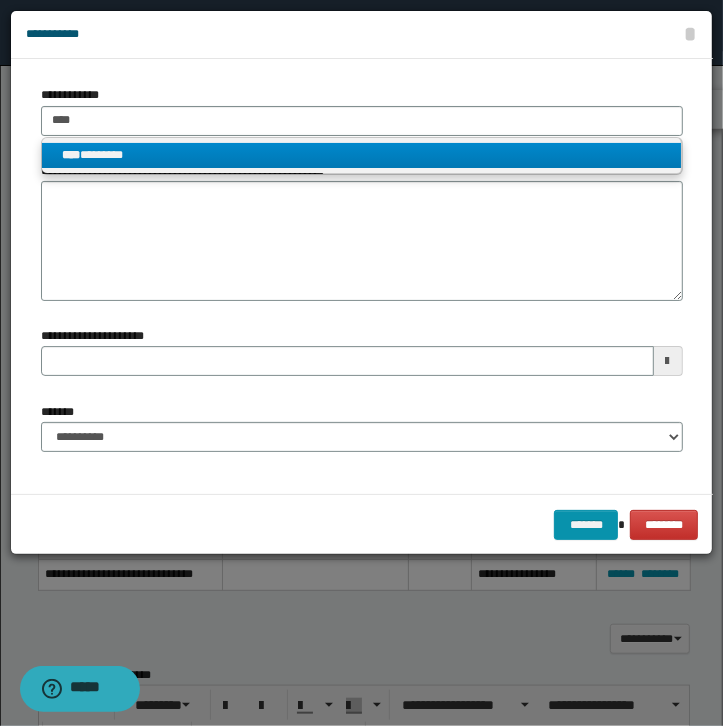 click on "**** ********" at bounding box center [361, 155] 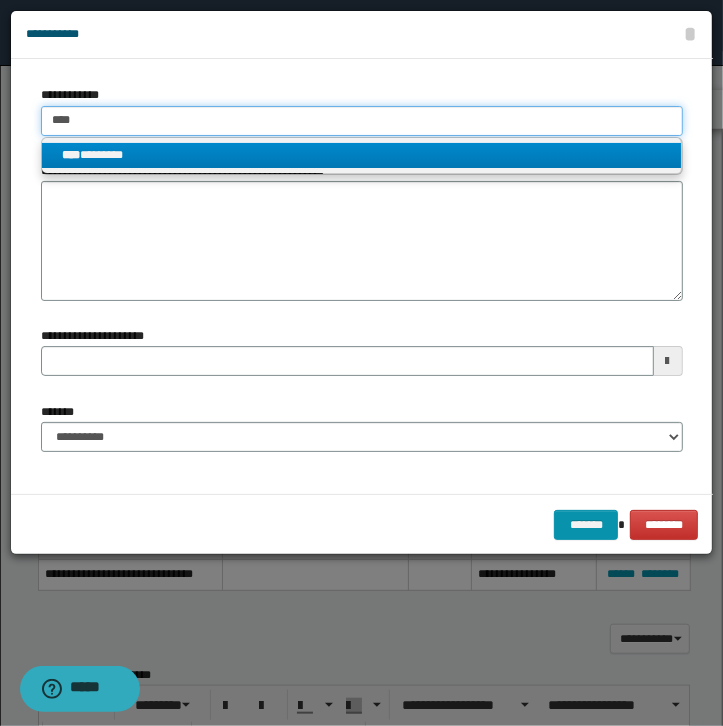 type 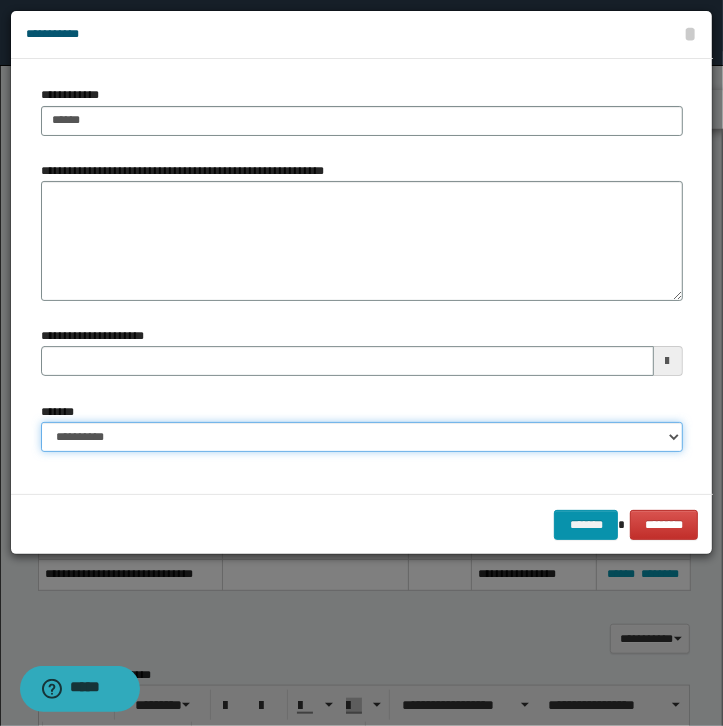 select on "*" 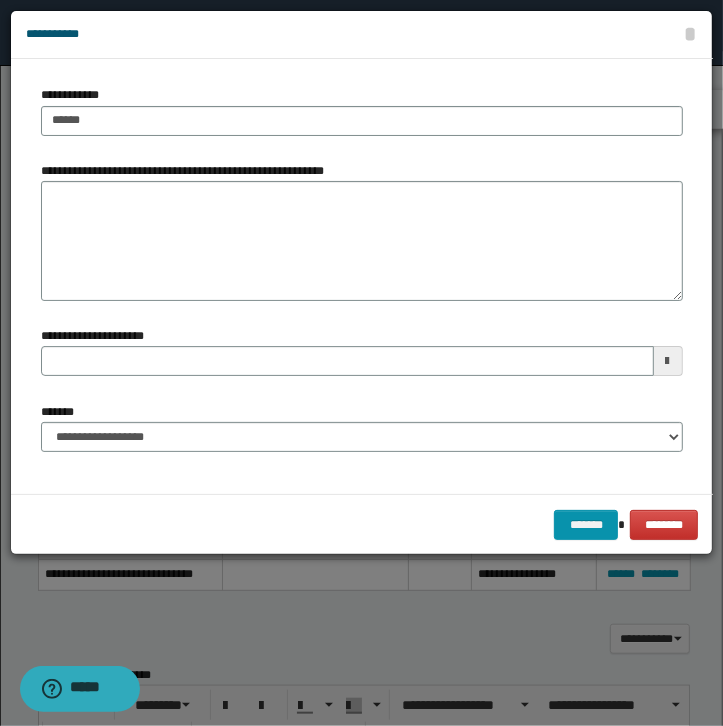 click on "*******
********" at bounding box center [362, 524] 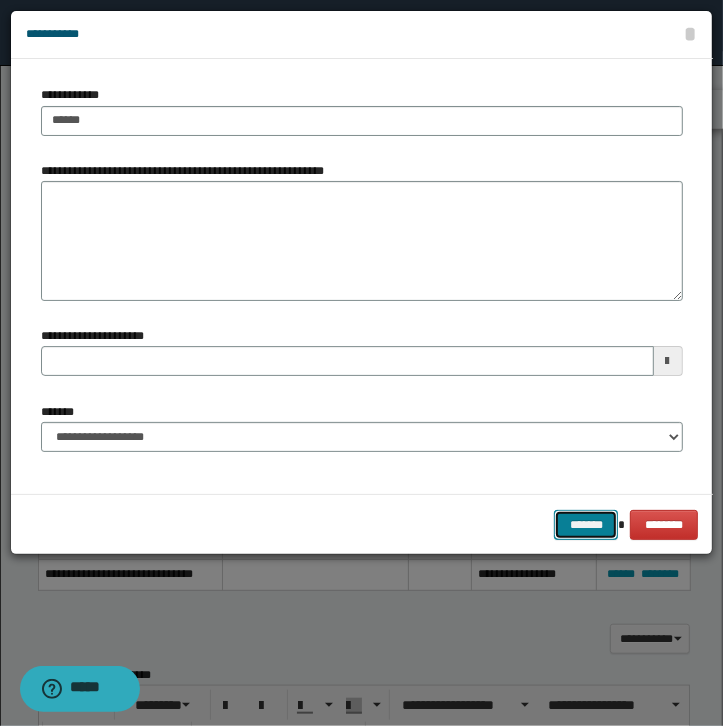 click on "*******" at bounding box center [586, 525] 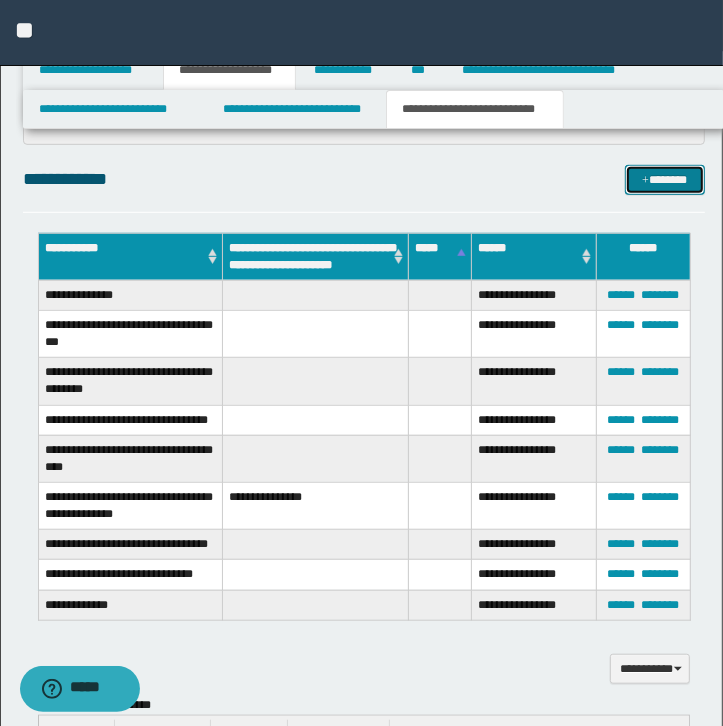click at bounding box center (645, 181) 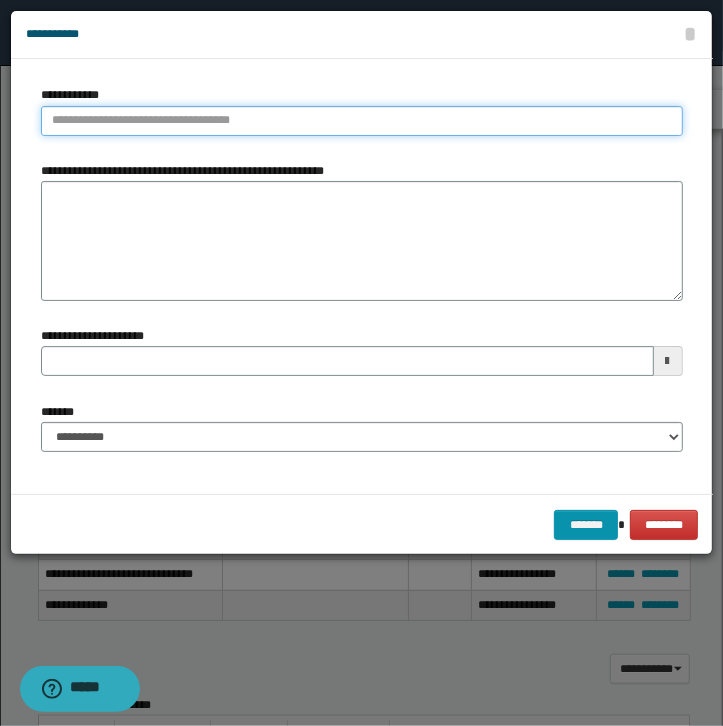 type on "******" 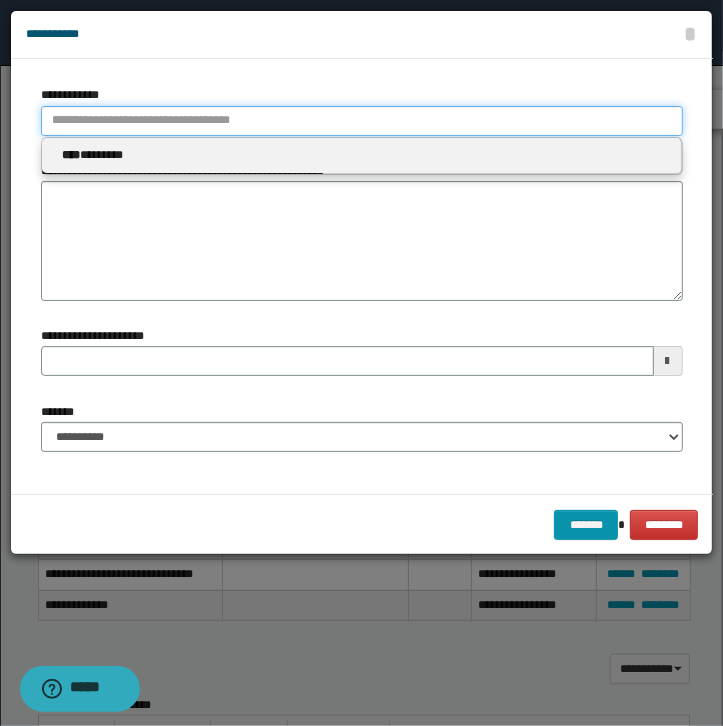click on "**********" at bounding box center [362, 121] 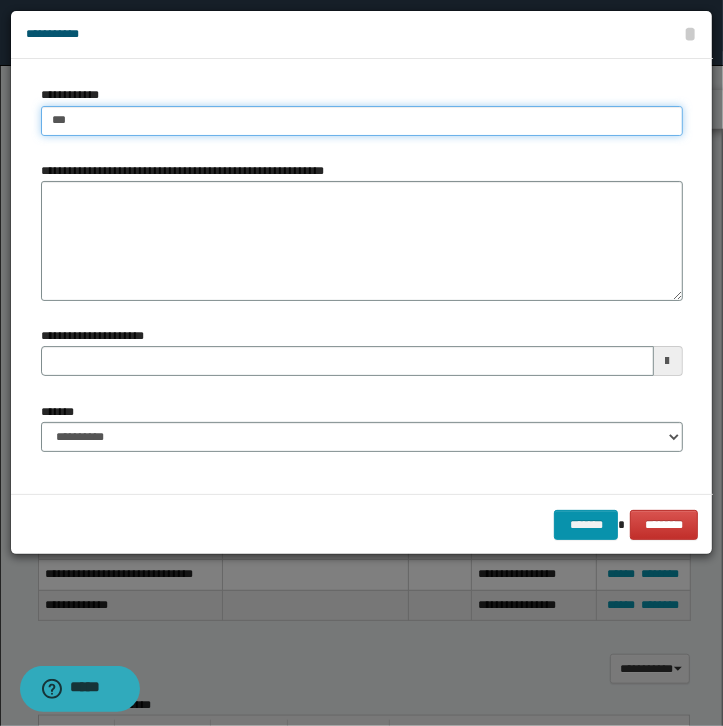 type on "****" 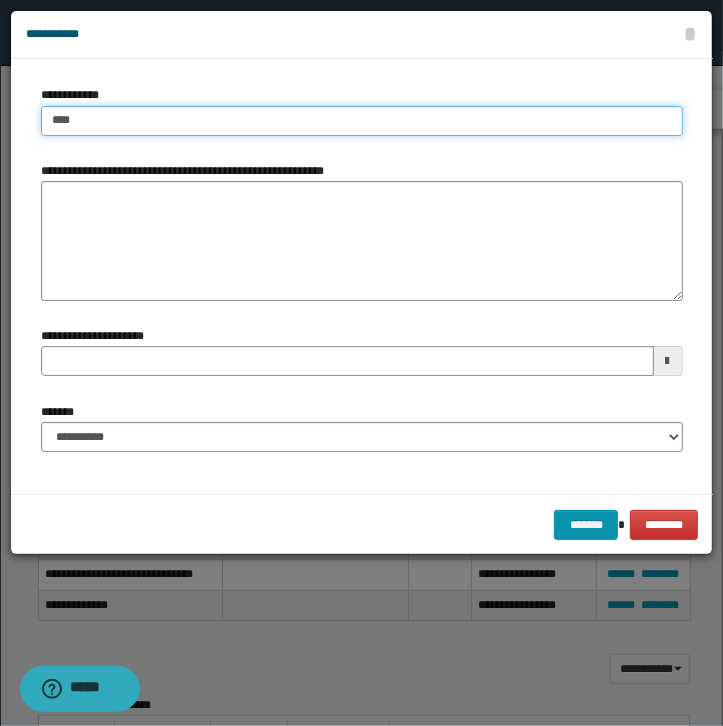 type on "****" 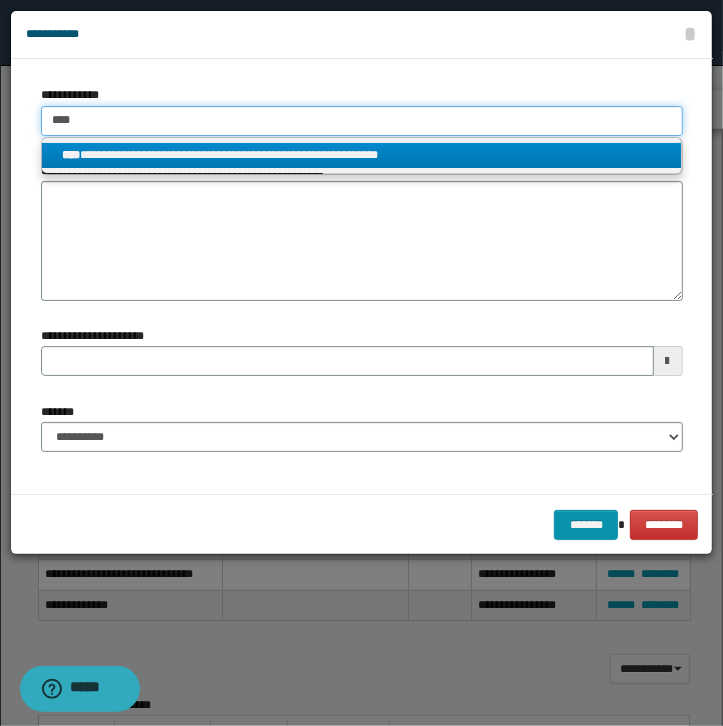 type on "****" 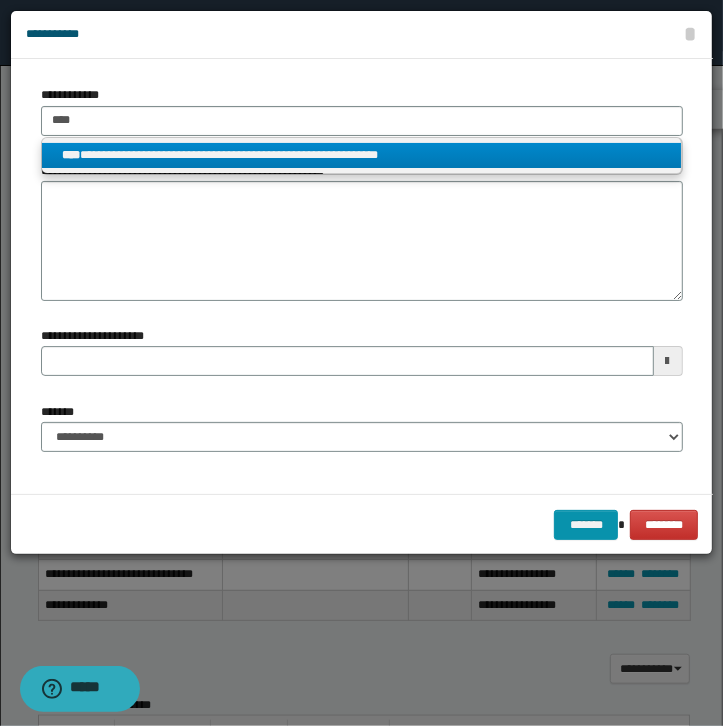 click on "**********" at bounding box center (361, 155) 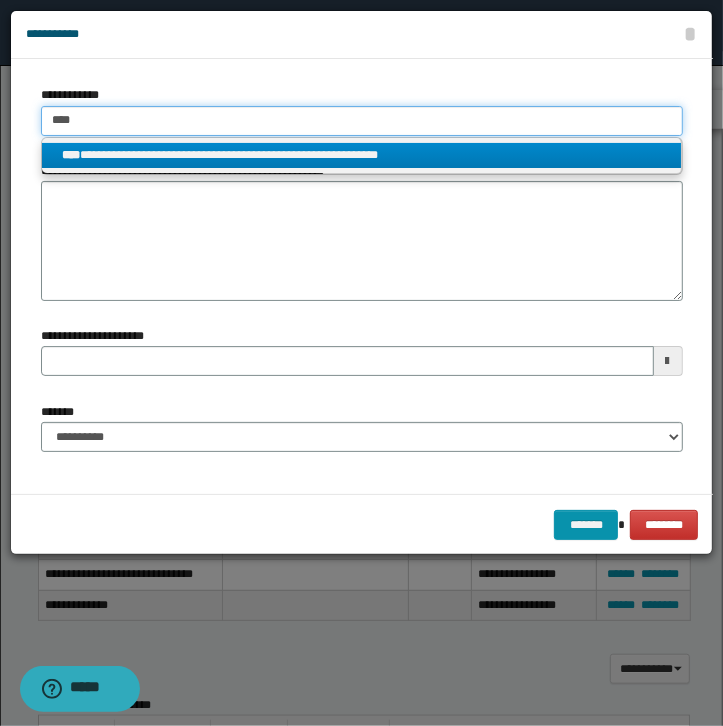 type 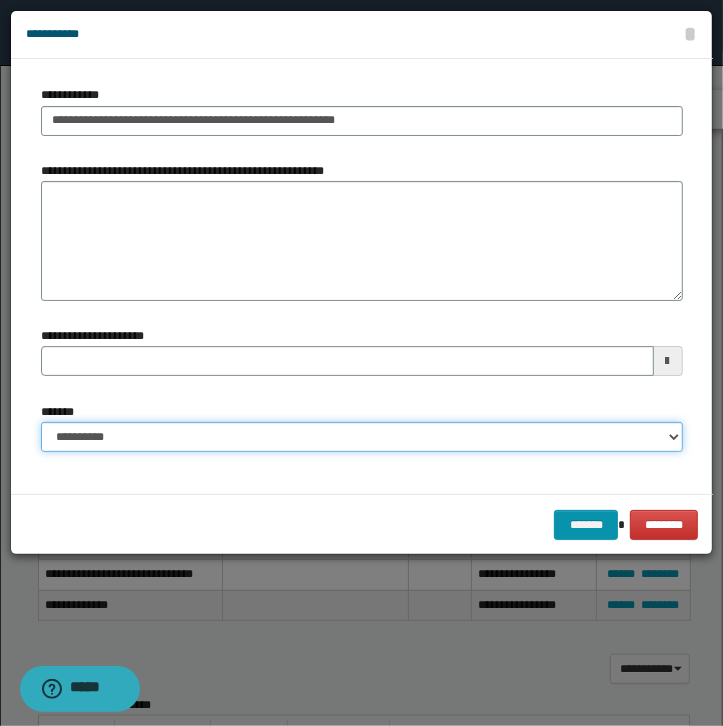 click on "**********" at bounding box center [362, 437] 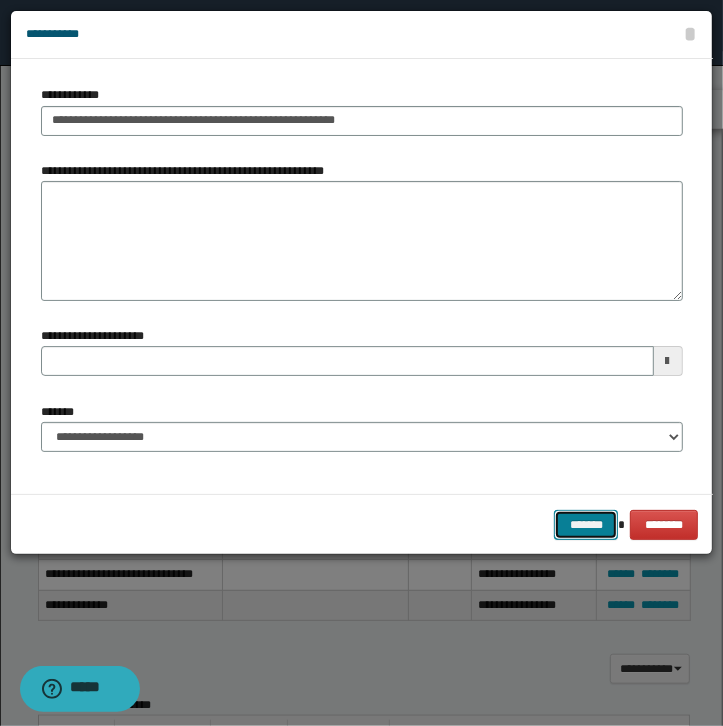 click on "*******" at bounding box center (586, 525) 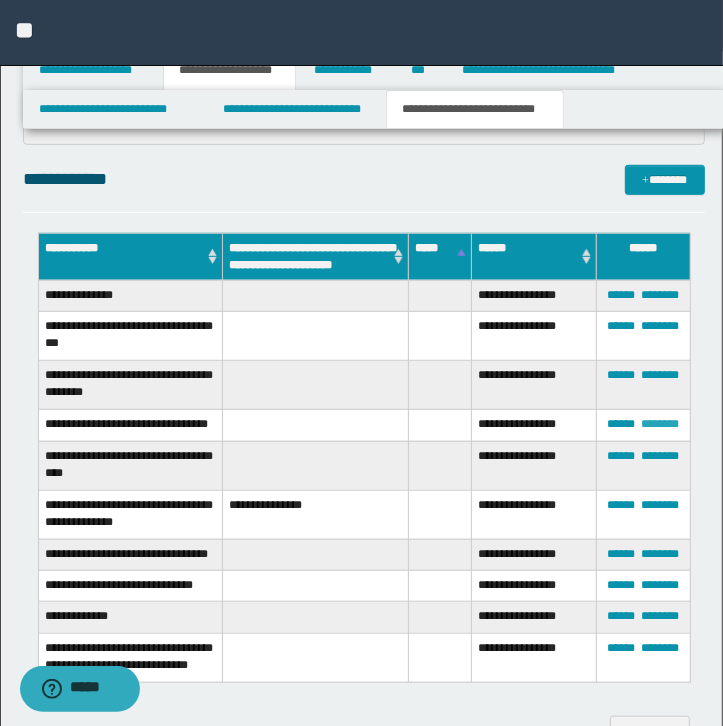 click on "********" at bounding box center (660, 424) 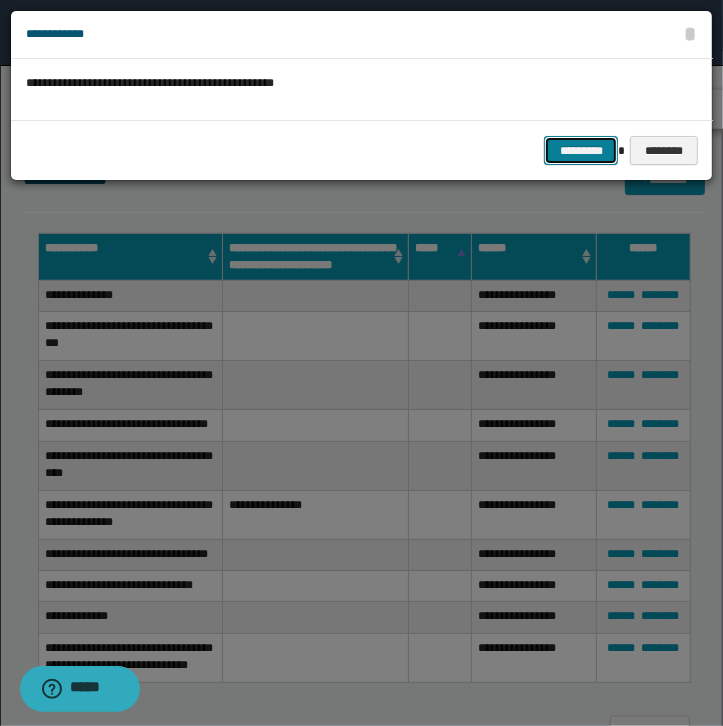 click on "*********" at bounding box center (581, 151) 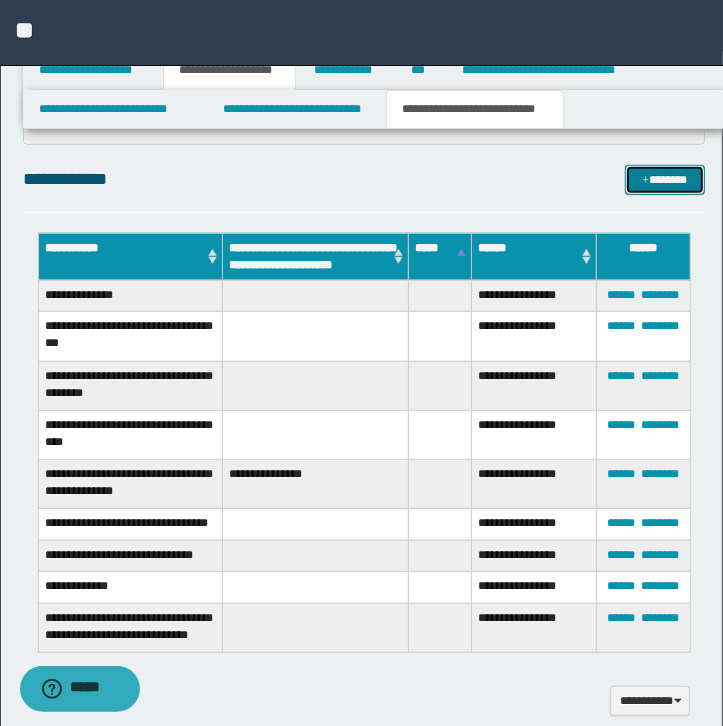 click on "*******" at bounding box center [665, 180] 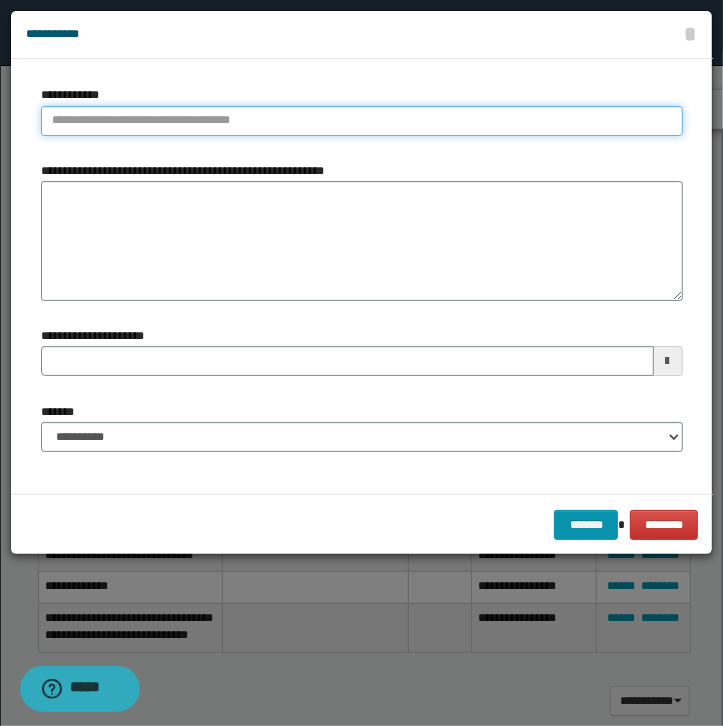 type on "**********" 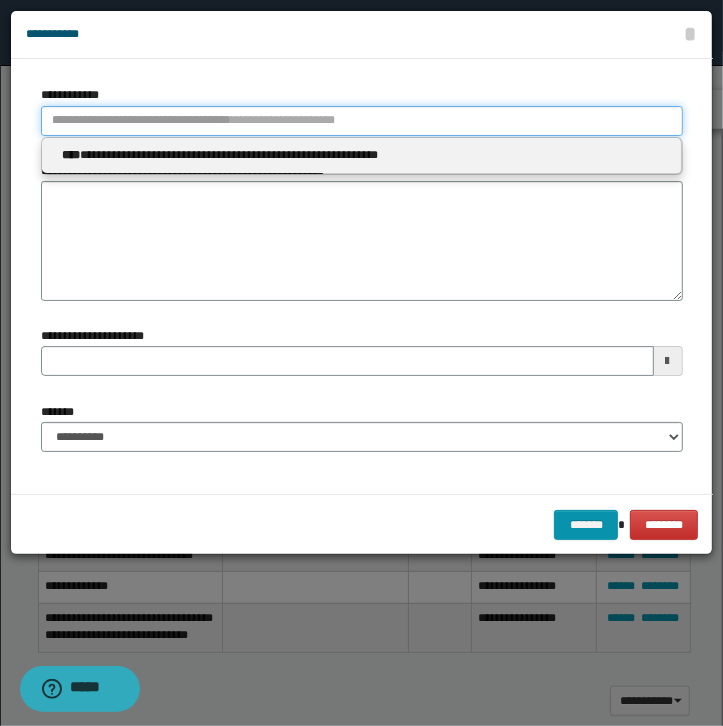 click on "**********" at bounding box center [362, 121] 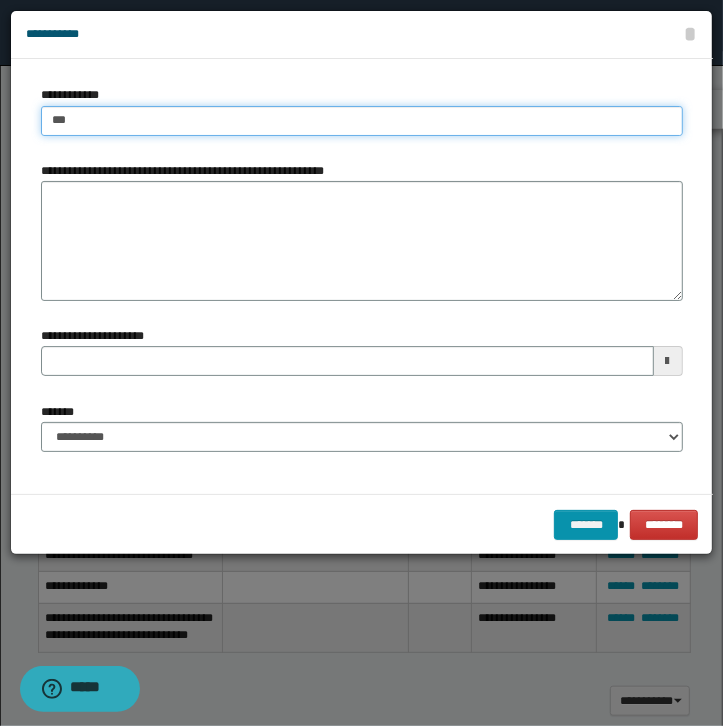 type on "****" 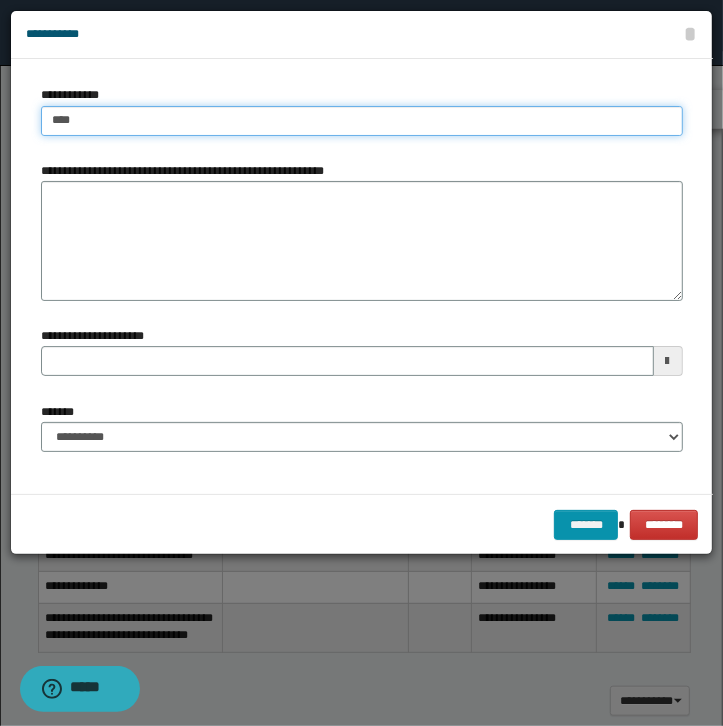 type on "****" 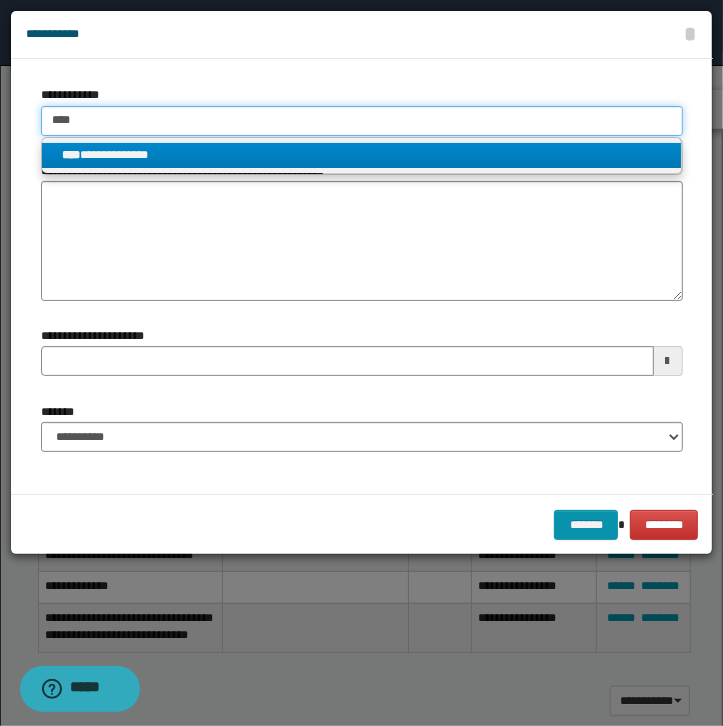 type on "****" 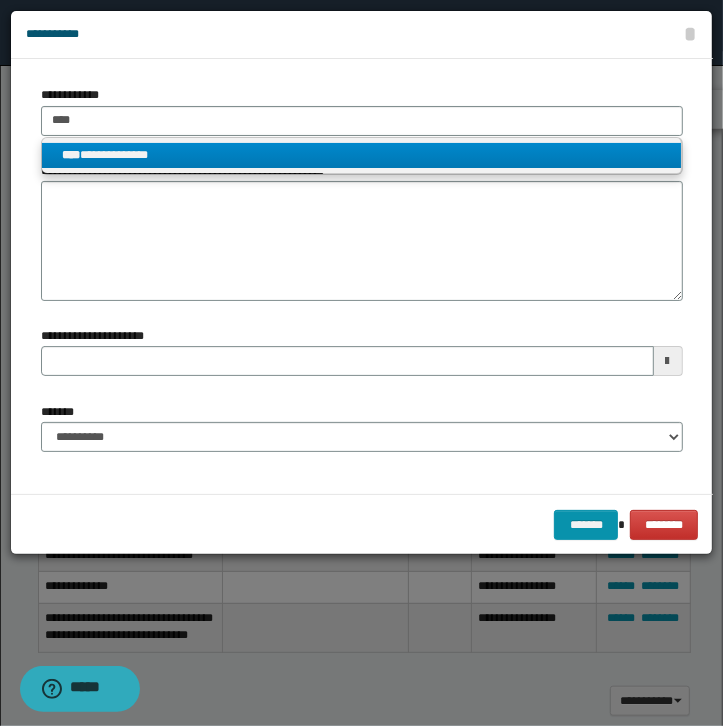 click on "**********" at bounding box center (361, 155) 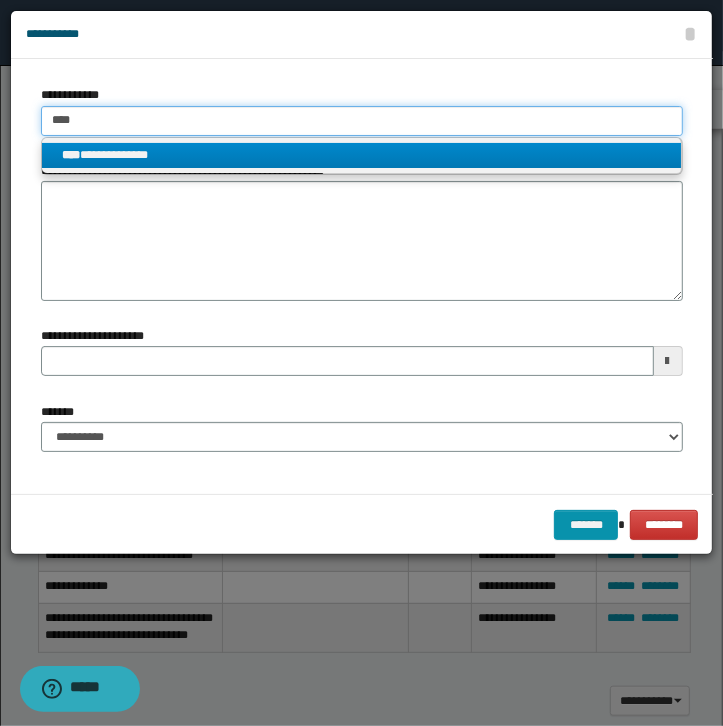 type 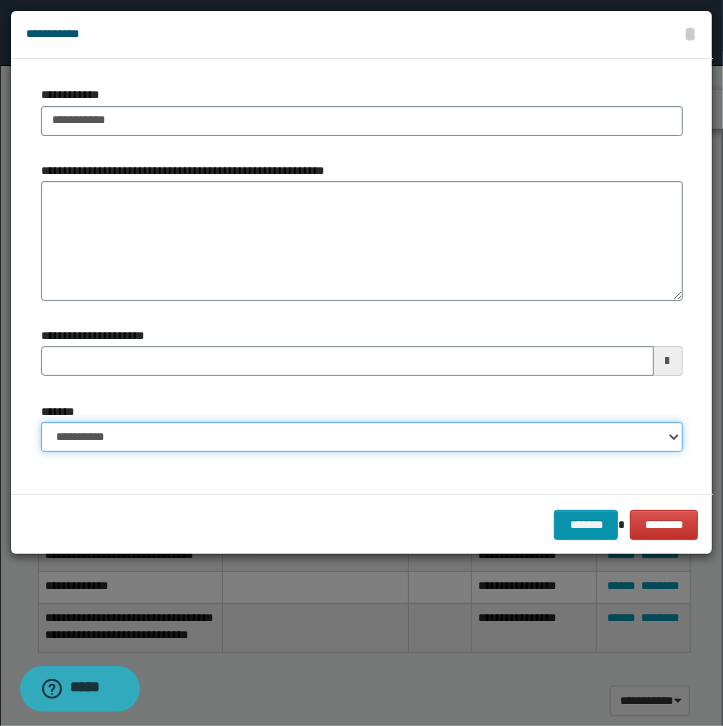 select on "*" 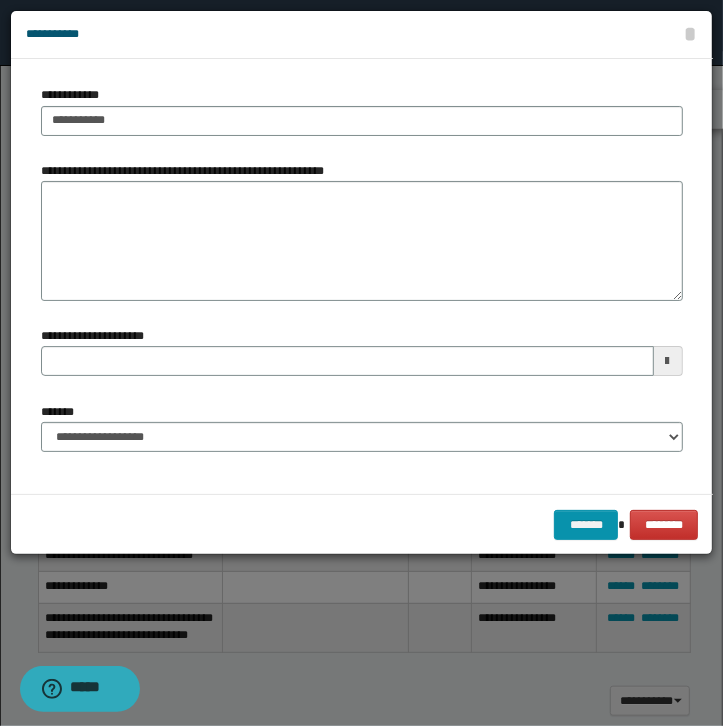 click on "*******
********" at bounding box center [362, 524] 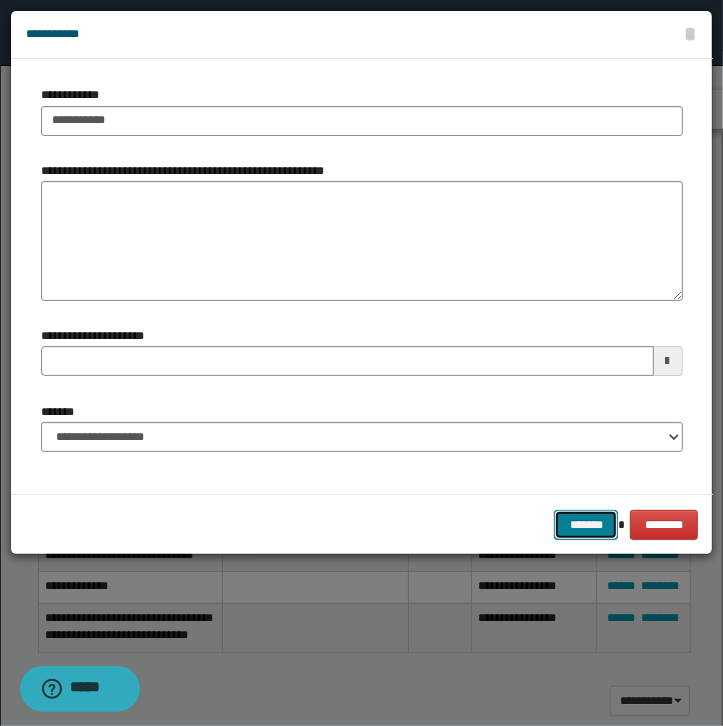 click on "*******" at bounding box center (586, 525) 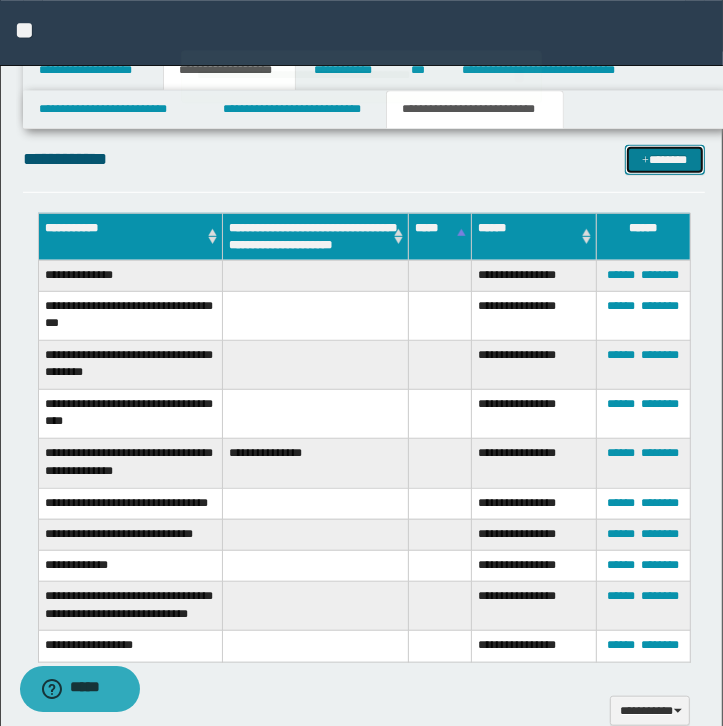 scroll, scrollTop: 538, scrollLeft: 0, axis: vertical 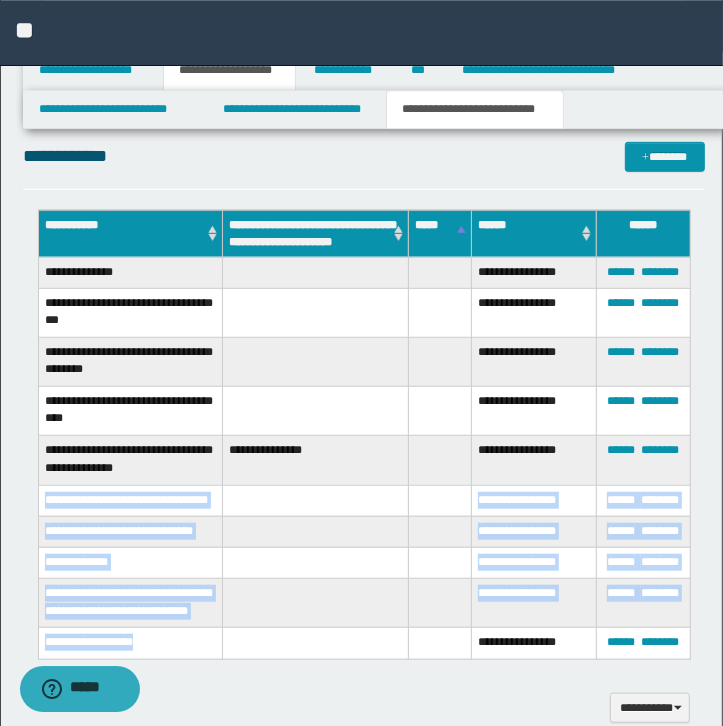 drag, startPoint x: 142, startPoint y: 644, endPoint x: 47, endPoint y: 486, distance: 184.36105 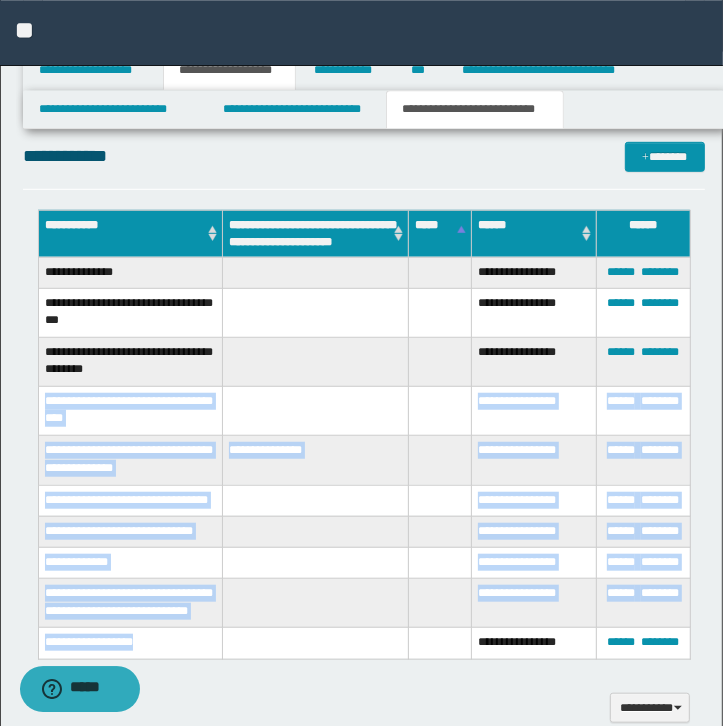 drag, startPoint x: 156, startPoint y: 645, endPoint x: 44, endPoint y: 397, distance: 272.1176 